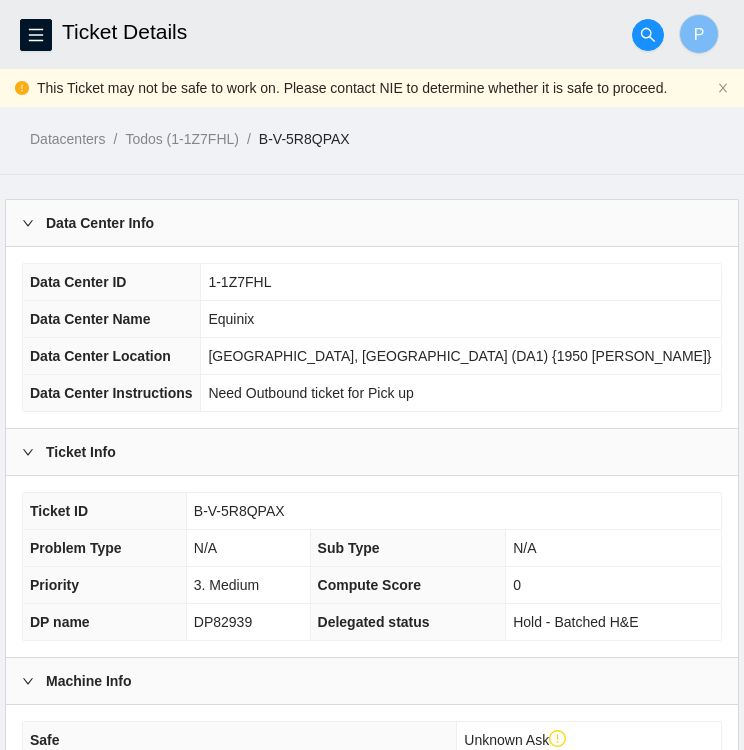 scroll, scrollTop: 953, scrollLeft: 0, axis: vertical 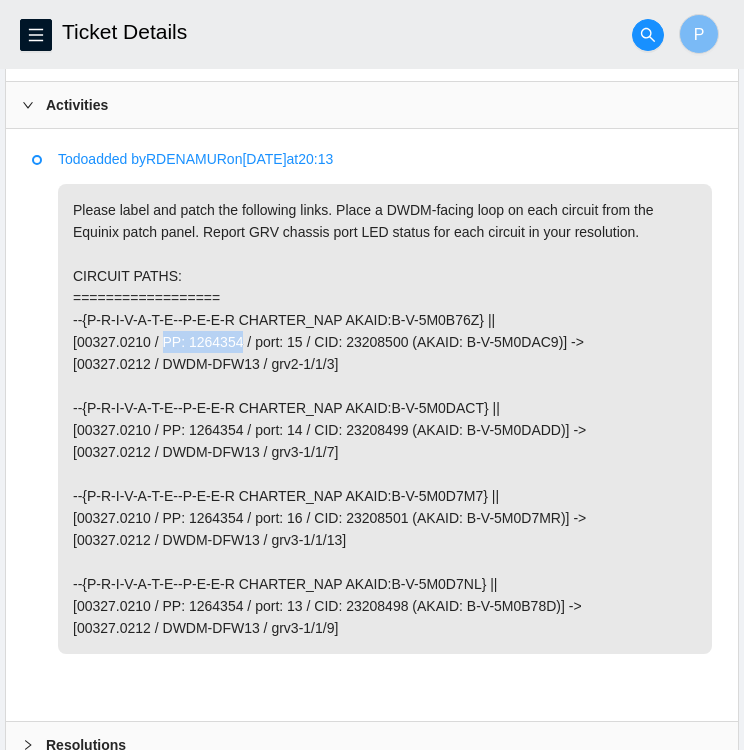drag, startPoint x: 234, startPoint y: 333, endPoint x: 162, endPoint y: 339, distance: 72.249565 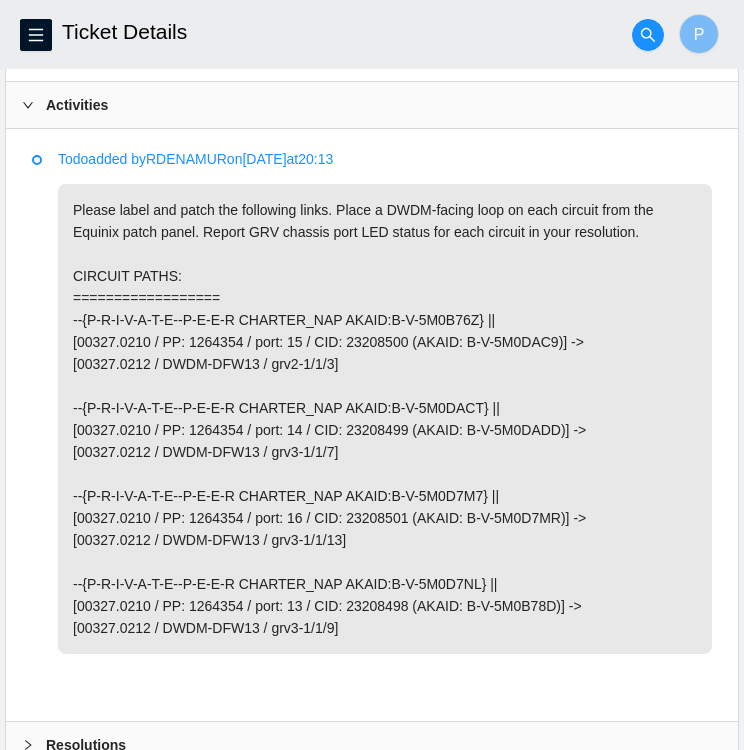 click on "Activities" at bounding box center [372, 105] 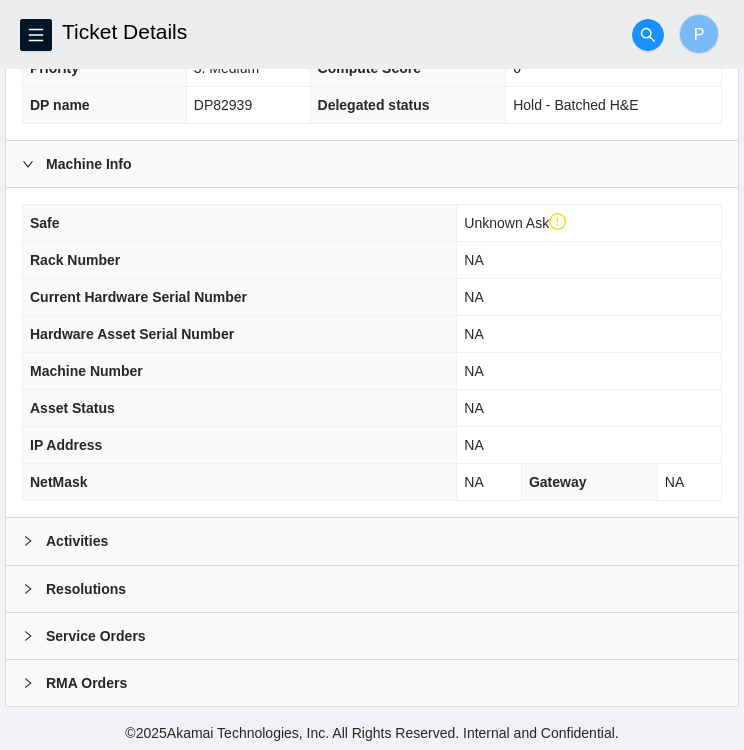 scroll, scrollTop: 514, scrollLeft: 0, axis: vertical 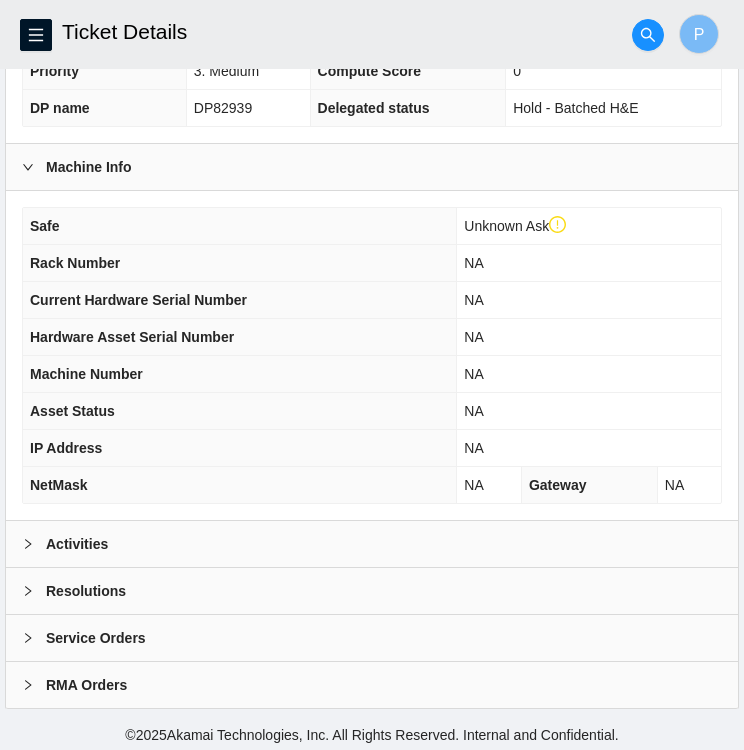 click on "Activities" at bounding box center (372, 544) 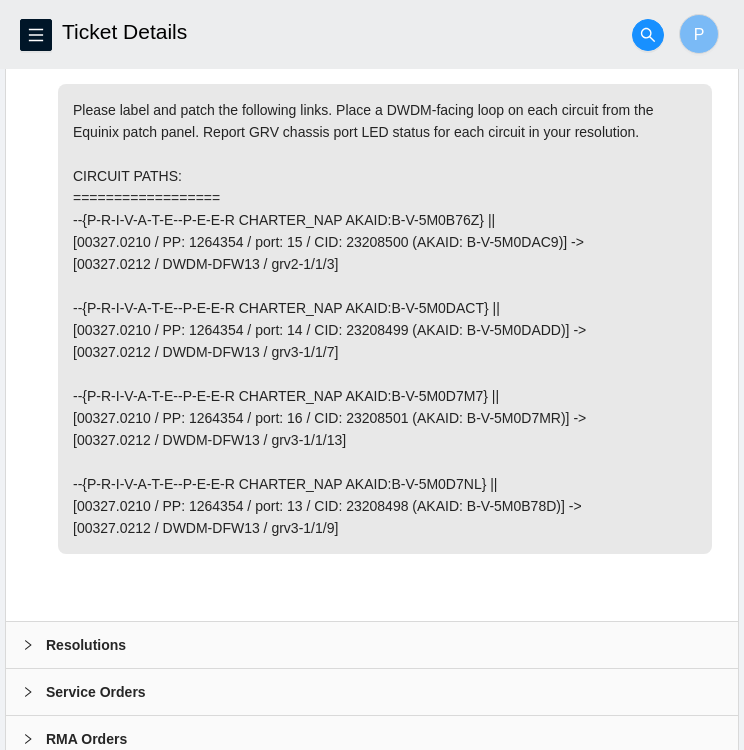 scroll, scrollTop: 1056, scrollLeft: 0, axis: vertical 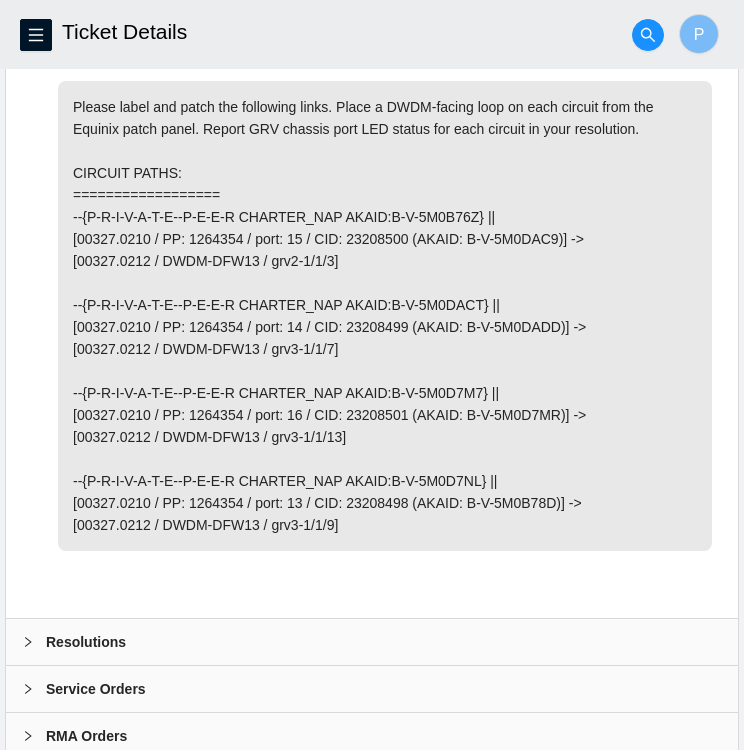 click on "Please label and patch the following links.  Place a DWDM-facing loop on each circuit from the Equinix patch panel.  Report GRV chassis port LED status for each circuit in your resolution.
CIRCUIT PATHS:
==================
--{P-R-I-V-A-T-E--P-E-E-R CHARTER_NAP AKAID:B-V-5M0B76Z} ||
[00327.0210 / PP: 1264354 / port: 15 / CID: 23208500 (AKAID: B-V-5M0DAC9)] ->
[00327.0212 / DWDM-DFW13 / grv2-1/1/3]
--{P-R-I-V-A-T-E--P-E-E-R CHARTER_NAP AKAID:B-V-5M0DACT} ||
[00327.0210 / PP: 1264354 / port: 14 / CID: 23208499 (AKAID: B-V-5M0DADD)] ->
[00327.0212 / DWDM-DFW13 / grv3-1/1/7]
--{P-R-I-V-A-T-E--P-E-E-R CHARTER_NAP AKAID:B-V-5M0D7M7} ||
[00327.0210 / PP: 1264354 / port: 16 / CID: 23208501 (AKAID: B-V-5M0D7MR)] ->
[00327.0212 / DWDM-DFW13 / grv3-1/1/13]
--{P-R-I-V-A-T-E--P-E-E-R CHARTER_NAP AKAID:B-V-5M0D7NL} ||
[00327.0210 / PP: 1264354 / port: 13 / CID: 23208498 (AKAID: B-V-5M0B78D)] ->
[00327.0212 / DWDM-DFW13 / grv3-1/1/9]" at bounding box center [385, 316] 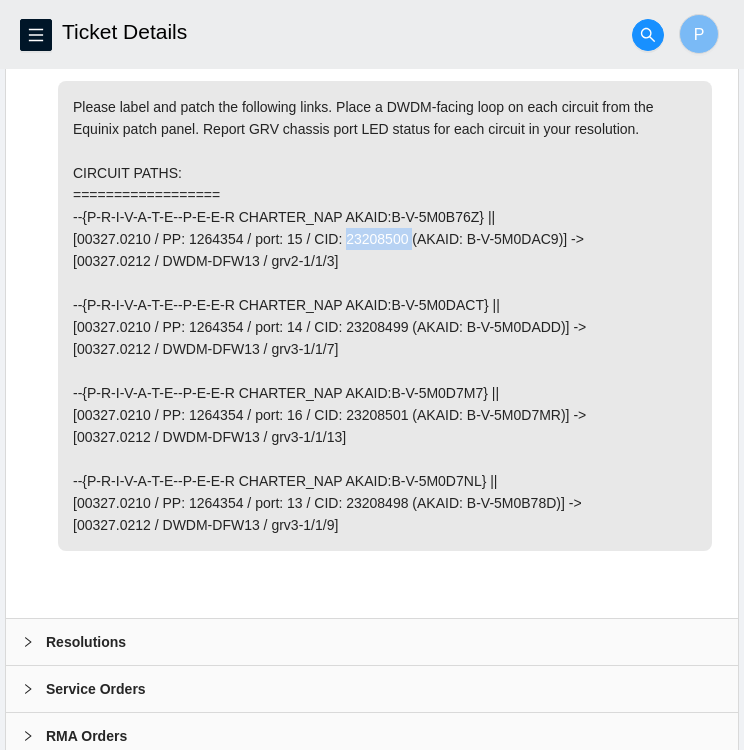 click on "Please label and patch the following links.  Place a DWDM-facing loop on each circuit from the Equinix patch panel.  Report GRV chassis port LED status for each circuit in your resolution.
CIRCUIT PATHS:
==================
--{P-R-I-V-A-T-E--P-E-E-R CHARTER_NAP AKAID:B-V-5M0B76Z} ||
[00327.0210 / PP: 1264354 / port: 15 / CID: 23208500 (AKAID: B-V-5M0DAC9)] ->
[00327.0212 / DWDM-DFW13 / grv2-1/1/3]
--{P-R-I-V-A-T-E--P-E-E-R CHARTER_NAP AKAID:B-V-5M0DACT} ||
[00327.0210 / PP: 1264354 / port: 14 / CID: 23208499 (AKAID: B-V-5M0DADD)] ->
[00327.0212 / DWDM-DFW13 / grv3-1/1/7]
--{P-R-I-V-A-T-E--P-E-E-R CHARTER_NAP AKAID:B-V-5M0D7M7} ||
[00327.0210 / PP: 1264354 / port: 16 / CID: 23208501 (AKAID: B-V-5M0D7MR)] ->
[00327.0212 / DWDM-DFW13 / grv3-1/1/13]
--{P-R-I-V-A-T-E--P-E-E-R CHARTER_NAP AKAID:B-V-5M0D7NL} ||
[00327.0210 / PP: 1264354 / port: 13 / CID: 23208498 (AKAID: B-V-5M0B78D)] ->
[00327.0212 / DWDM-DFW13 / grv3-1/1/9]" at bounding box center (385, 316) 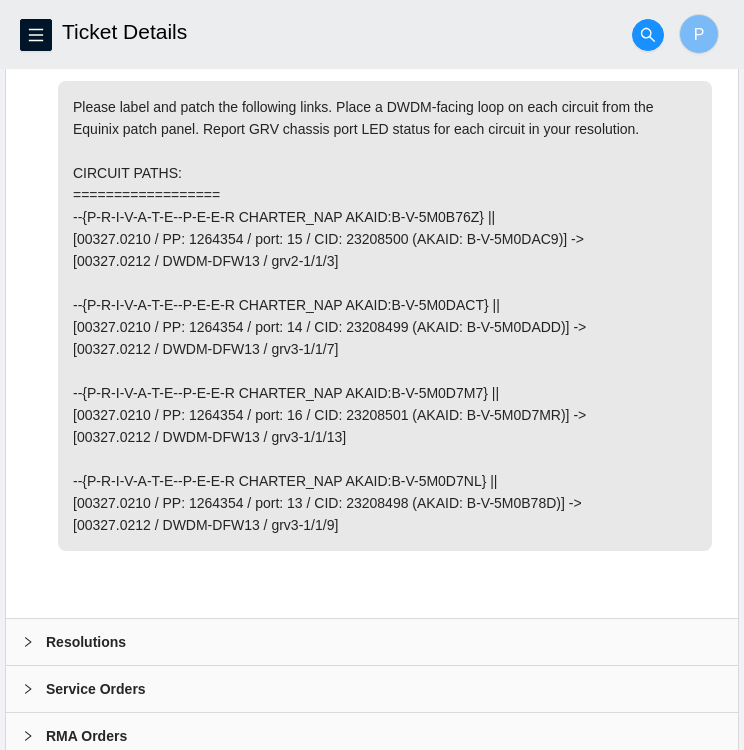 click on "Please label and patch the following links.  Place a DWDM-facing loop on each circuit from the Equinix patch panel.  Report GRV chassis port LED status for each circuit in your resolution.
CIRCUIT PATHS:
==================
--{P-R-I-V-A-T-E--P-E-E-R CHARTER_NAP AKAID:B-V-5M0B76Z} ||
[00327.0210 / PP: 1264354 / port: 15 / CID: 23208500 (AKAID: B-V-5M0DAC9)] ->
[00327.0212 / DWDM-DFW13 / grv2-1/1/3]
--{P-R-I-V-A-T-E--P-E-E-R CHARTER_NAP AKAID:B-V-5M0DACT} ||
[00327.0210 / PP: 1264354 / port: 14 / CID: 23208499 (AKAID: B-V-5M0DADD)] ->
[00327.0212 / DWDM-DFW13 / grv3-1/1/7]
--{P-R-I-V-A-T-E--P-E-E-R CHARTER_NAP AKAID:B-V-5M0D7M7} ||
[00327.0210 / PP: 1264354 / port: 16 / CID: 23208501 (AKAID: B-V-5M0D7MR)] ->
[00327.0212 / DWDM-DFW13 / grv3-1/1/13]
--{P-R-I-V-A-T-E--P-E-E-R CHARTER_NAP AKAID:B-V-5M0D7NL} ||
[00327.0210 / PP: 1264354 / port: 13 / CID: 23208498 (AKAID: B-V-5M0B78D)] ->
[00327.0212 / DWDM-DFW13 / grv3-1/1/9]" at bounding box center [385, 316] 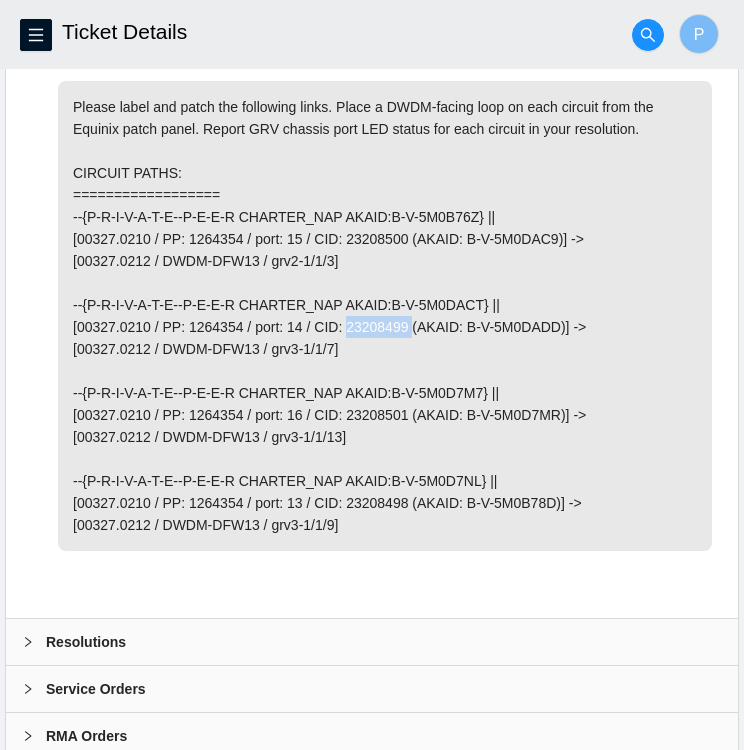click on "Please label and patch the following links.  Place a DWDM-facing loop on each circuit from the Equinix patch panel.  Report GRV chassis port LED status for each circuit in your resolution.
CIRCUIT PATHS:
==================
--{P-R-I-V-A-T-E--P-E-E-R CHARTER_NAP AKAID:B-V-5M0B76Z} ||
[00327.0210 / PP: 1264354 / port: 15 / CID: 23208500 (AKAID: B-V-5M0DAC9)] ->
[00327.0212 / DWDM-DFW13 / grv2-1/1/3]
--{P-R-I-V-A-T-E--P-E-E-R CHARTER_NAP AKAID:B-V-5M0DACT} ||
[00327.0210 / PP: 1264354 / port: 14 / CID: 23208499 (AKAID: B-V-5M0DADD)] ->
[00327.0212 / DWDM-DFW13 / grv3-1/1/7]
--{P-R-I-V-A-T-E--P-E-E-R CHARTER_NAP AKAID:B-V-5M0D7M7} ||
[00327.0210 / PP: 1264354 / port: 16 / CID: 23208501 (AKAID: B-V-5M0D7MR)] ->
[00327.0212 / DWDM-DFW13 / grv3-1/1/13]
--{P-R-I-V-A-T-E--P-E-E-R CHARTER_NAP AKAID:B-V-5M0D7NL} ||
[00327.0210 / PP: 1264354 / port: 13 / CID: 23208498 (AKAID: B-V-5M0B78D)] ->
[00327.0212 / DWDM-DFW13 / grv3-1/1/9]" at bounding box center [385, 316] 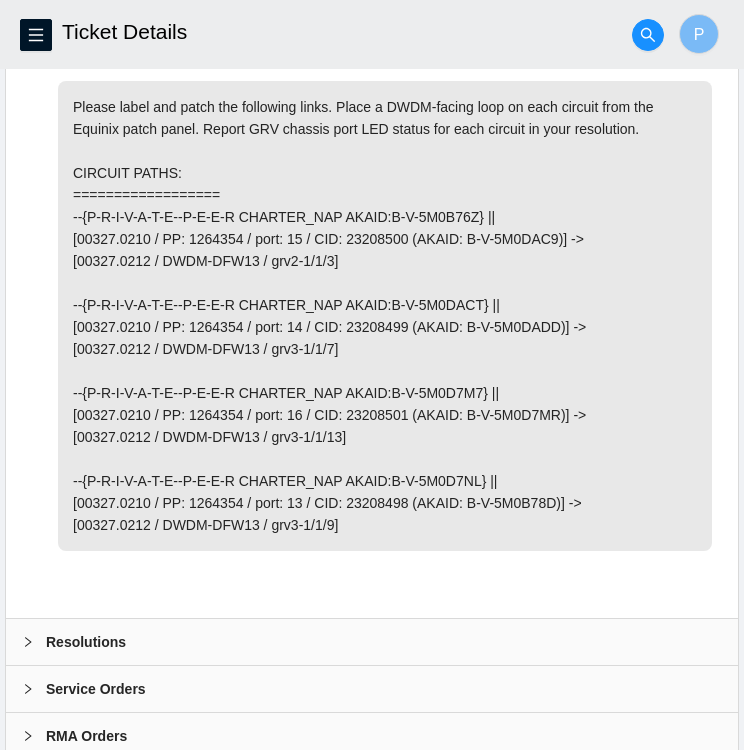 click on "Please label and patch the following links.  Place a DWDM-facing loop on each circuit from the Equinix patch panel.  Report GRV chassis port LED status for each circuit in your resolution.
CIRCUIT PATHS:
==================
--{P-R-I-V-A-T-E--P-E-E-R CHARTER_NAP AKAID:B-V-5M0B76Z} ||
[00327.0210 / PP: 1264354 / port: 15 / CID: 23208500 (AKAID: B-V-5M0DAC9)] ->
[00327.0212 / DWDM-DFW13 / grv2-1/1/3]
--{P-R-I-V-A-T-E--P-E-E-R CHARTER_NAP AKAID:B-V-5M0DACT} ||
[00327.0210 / PP: 1264354 / port: 14 / CID: 23208499 (AKAID: B-V-5M0DADD)] ->
[00327.0212 / DWDM-DFW13 / grv3-1/1/7]
--{P-R-I-V-A-T-E--P-E-E-R CHARTER_NAP AKAID:B-V-5M0D7M7} ||
[00327.0210 / PP: 1264354 / port: 16 / CID: 23208501 (AKAID: B-V-5M0D7MR)] ->
[00327.0212 / DWDM-DFW13 / grv3-1/1/13]
--{P-R-I-V-A-T-E--P-E-E-R CHARTER_NAP AKAID:B-V-5M0D7NL} ||
[00327.0210 / PP: 1264354 / port: 13 / CID: 23208498 (AKAID: B-V-5M0B78D)] ->
[00327.0212 / DWDM-DFW13 / grv3-1/1/9]" at bounding box center [385, 316] 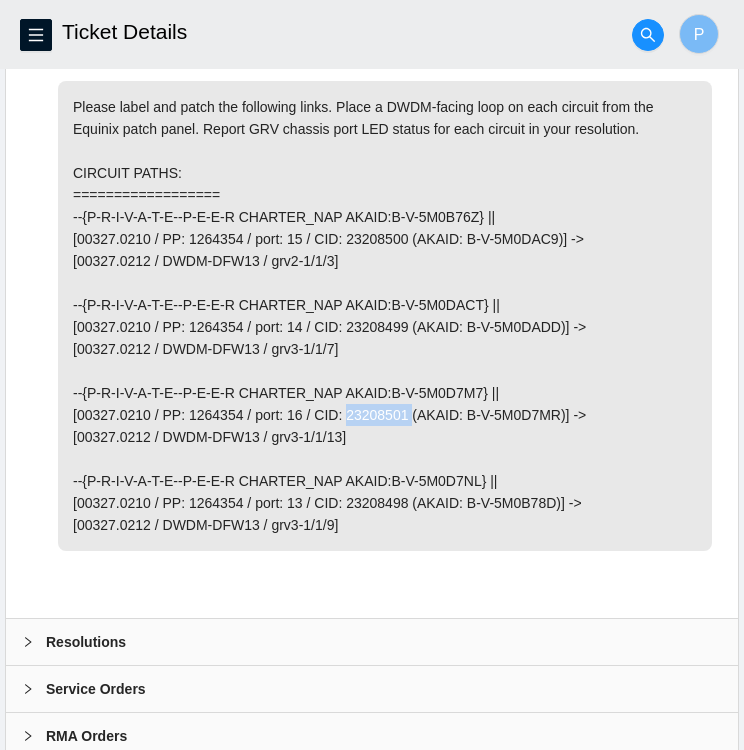 click on "Please label and patch the following links.  Place a DWDM-facing loop on each circuit from the Equinix patch panel.  Report GRV chassis port LED status for each circuit in your resolution.
CIRCUIT PATHS:
==================
--{P-R-I-V-A-T-E--P-E-E-R CHARTER_NAP AKAID:B-V-5M0B76Z} ||
[00327.0210 / PP: 1264354 / port: 15 / CID: 23208500 (AKAID: B-V-5M0DAC9)] ->
[00327.0212 / DWDM-DFW13 / grv2-1/1/3]
--{P-R-I-V-A-T-E--P-E-E-R CHARTER_NAP AKAID:B-V-5M0DACT} ||
[00327.0210 / PP: 1264354 / port: 14 / CID: 23208499 (AKAID: B-V-5M0DADD)] ->
[00327.0212 / DWDM-DFW13 / grv3-1/1/7]
--{P-R-I-V-A-T-E--P-E-E-R CHARTER_NAP AKAID:B-V-5M0D7M7} ||
[00327.0210 / PP: 1264354 / port: 16 / CID: 23208501 (AKAID: B-V-5M0D7MR)] ->
[00327.0212 / DWDM-DFW13 / grv3-1/1/13]
--{P-R-I-V-A-T-E--P-E-E-R CHARTER_NAP AKAID:B-V-5M0D7NL} ||
[00327.0210 / PP: 1264354 / port: 13 / CID: 23208498 (AKAID: B-V-5M0B78D)] ->
[00327.0212 / DWDM-DFW13 / grv3-1/1/9]" at bounding box center [385, 316] 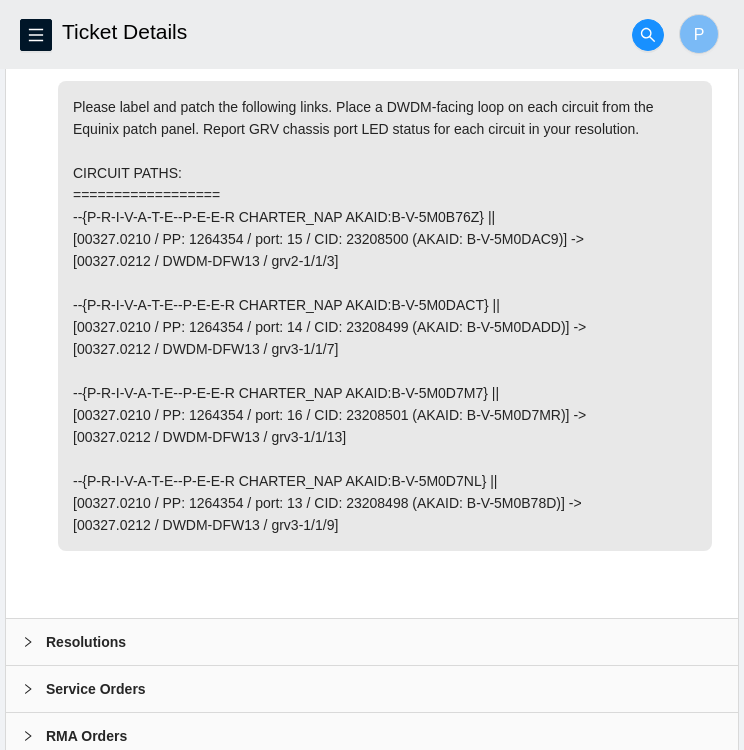 click on "Please label and patch the following links.  Place a DWDM-facing loop on each circuit from the Equinix patch panel.  Report GRV chassis port LED status for each circuit in your resolution.
CIRCUIT PATHS:
==================
--{P-R-I-V-A-T-E--P-E-E-R CHARTER_NAP AKAID:B-V-5M0B76Z} ||
[00327.0210 / PP: 1264354 / port: 15 / CID: 23208500 (AKAID: B-V-5M0DAC9)] ->
[00327.0212 / DWDM-DFW13 / grv2-1/1/3]
--{P-R-I-V-A-T-E--P-E-E-R CHARTER_NAP AKAID:B-V-5M0DACT} ||
[00327.0210 / PP: 1264354 / port: 14 / CID: 23208499 (AKAID: B-V-5M0DADD)] ->
[00327.0212 / DWDM-DFW13 / grv3-1/1/7]
--{P-R-I-V-A-T-E--P-E-E-R CHARTER_NAP AKAID:B-V-5M0D7M7} ||
[00327.0210 / PP: 1264354 / port: 16 / CID: 23208501 (AKAID: B-V-5M0D7MR)] ->
[00327.0212 / DWDM-DFW13 / grv3-1/1/13]
--{P-R-I-V-A-T-E--P-E-E-R CHARTER_NAP AKAID:B-V-5M0D7NL} ||
[00327.0210 / PP: 1264354 / port: 13 / CID: 23208498 (AKAID: B-V-5M0B78D)] ->
[00327.0212 / DWDM-DFW13 / grv3-1/1/9]" at bounding box center [385, 316] 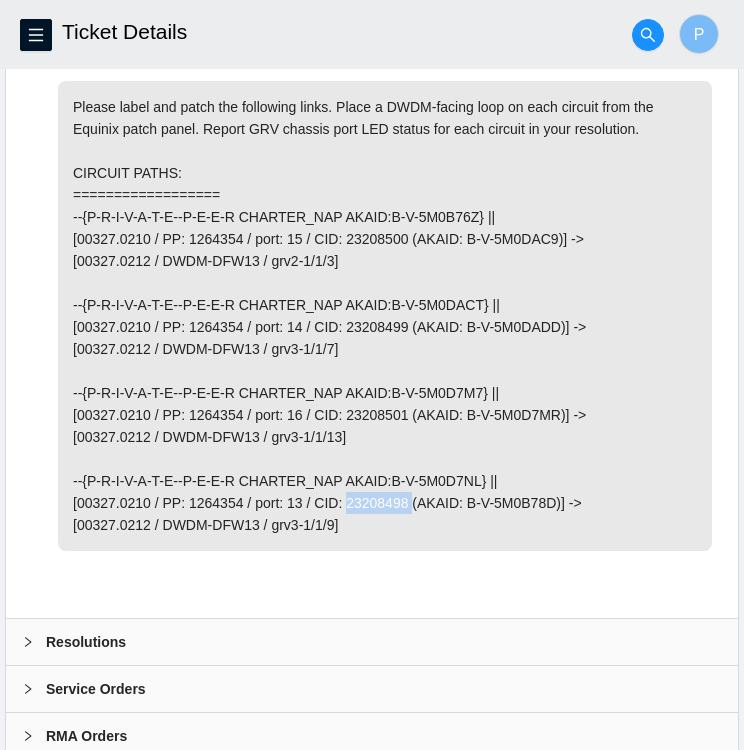 click on "Please label and patch the following links.  Place a DWDM-facing loop on each circuit from the Equinix patch panel.  Report GRV chassis port LED status for each circuit in your resolution.
CIRCUIT PATHS:
==================
--{P-R-I-V-A-T-E--P-E-E-R CHARTER_NAP AKAID:B-V-5M0B76Z} ||
[00327.0210 / PP: 1264354 / port: 15 / CID: 23208500 (AKAID: B-V-5M0DAC9)] ->
[00327.0212 / DWDM-DFW13 / grv2-1/1/3]
--{P-R-I-V-A-T-E--P-E-E-R CHARTER_NAP AKAID:B-V-5M0DACT} ||
[00327.0210 / PP: 1264354 / port: 14 / CID: 23208499 (AKAID: B-V-5M0DADD)] ->
[00327.0212 / DWDM-DFW13 / grv3-1/1/7]
--{P-R-I-V-A-T-E--P-E-E-R CHARTER_NAP AKAID:B-V-5M0D7M7} ||
[00327.0210 / PP: 1264354 / port: 16 / CID: 23208501 (AKAID: B-V-5M0D7MR)] ->
[00327.0212 / DWDM-DFW13 / grv3-1/1/13]
--{P-R-I-V-A-T-E--P-E-E-R CHARTER_NAP AKAID:B-V-5M0D7NL} ||
[00327.0210 / PP: 1264354 / port: 13 / CID: 23208498 (AKAID: B-V-5M0B78D)] ->
[00327.0212 / DWDM-DFW13 / grv3-1/1/9]" at bounding box center [385, 316] 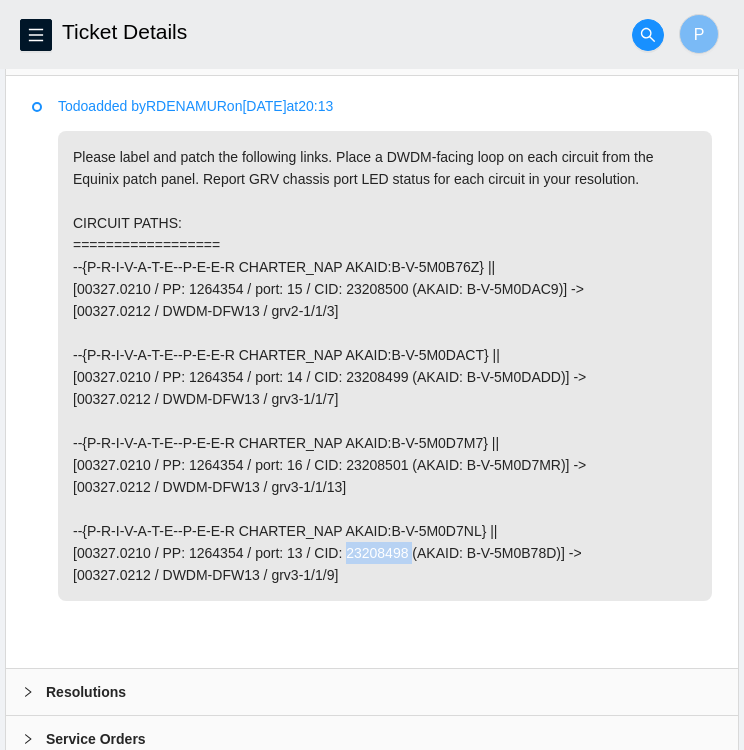 scroll, scrollTop: 1005, scrollLeft: 0, axis: vertical 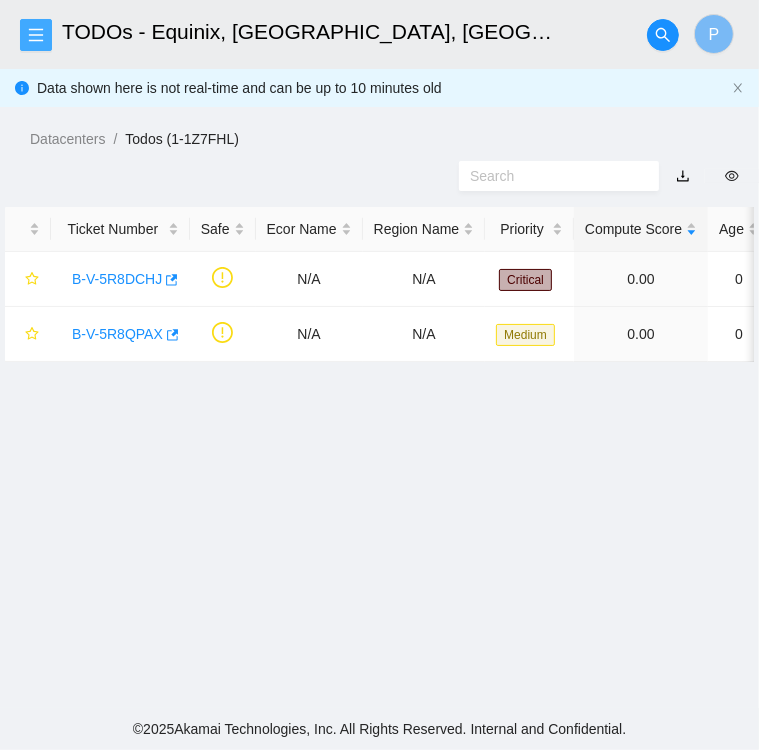 click 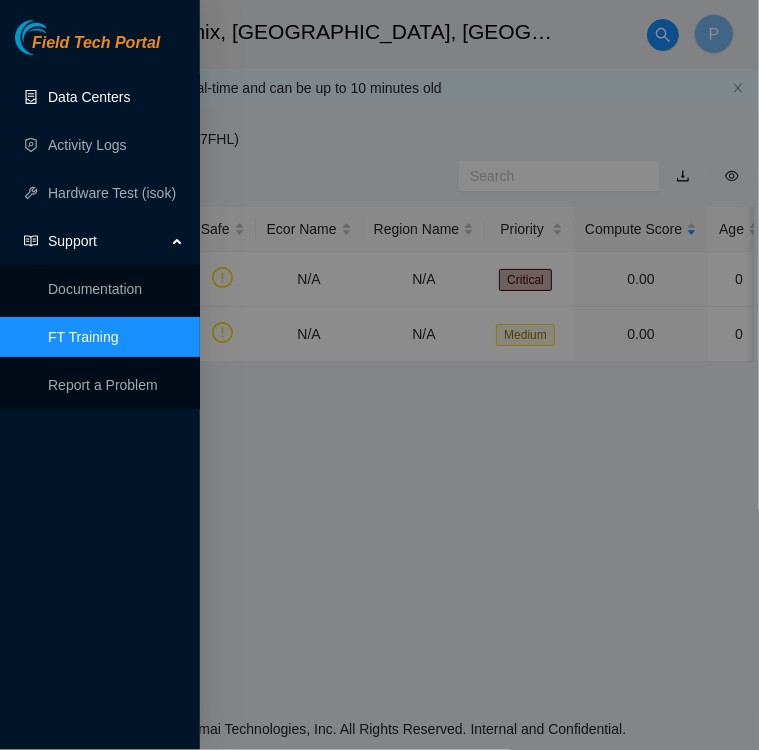 click on "Data Centers" at bounding box center (89, 97) 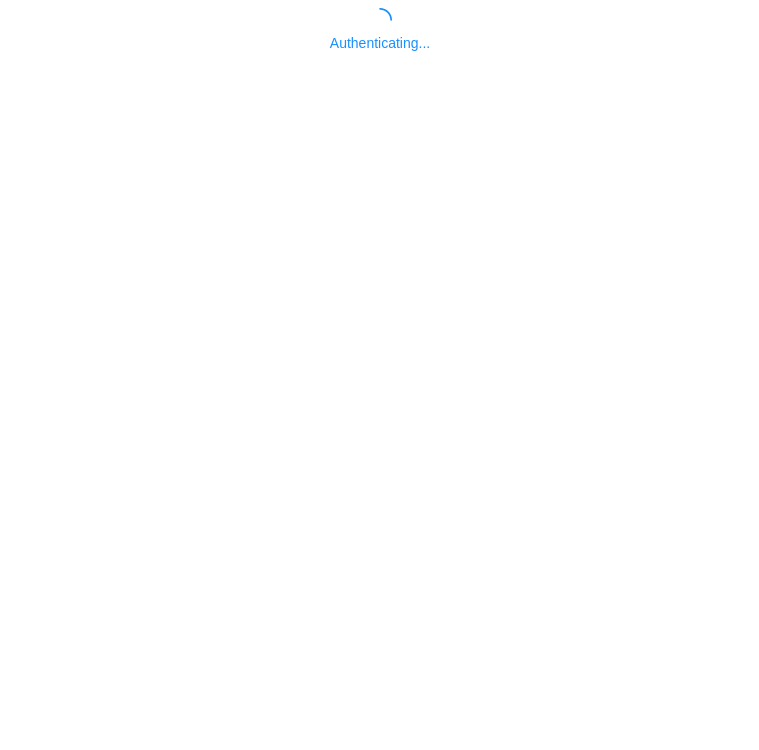scroll, scrollTop: 0, scrollLeft: 0, axis: both 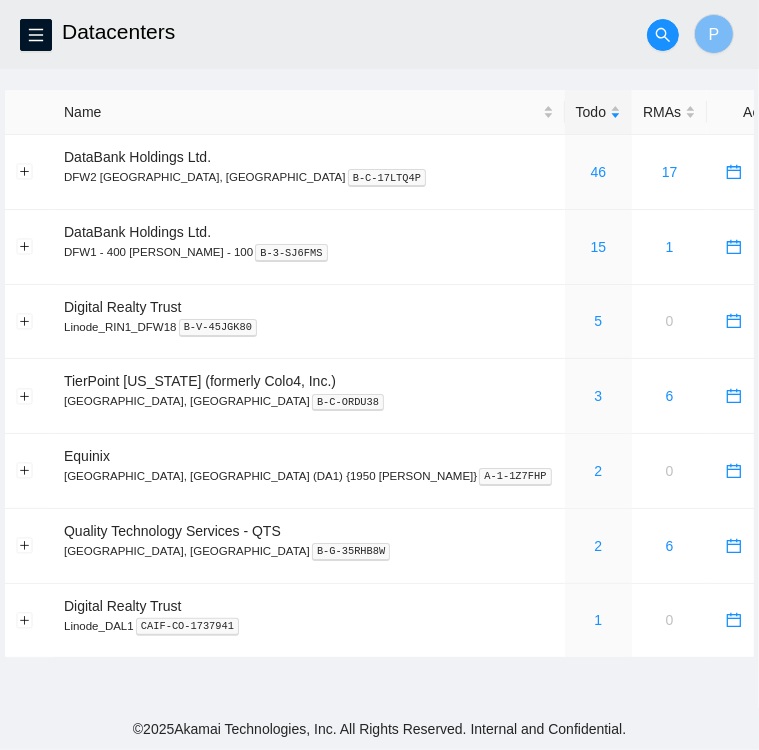 click on "Datacenters" at bounding box center (313, 32) 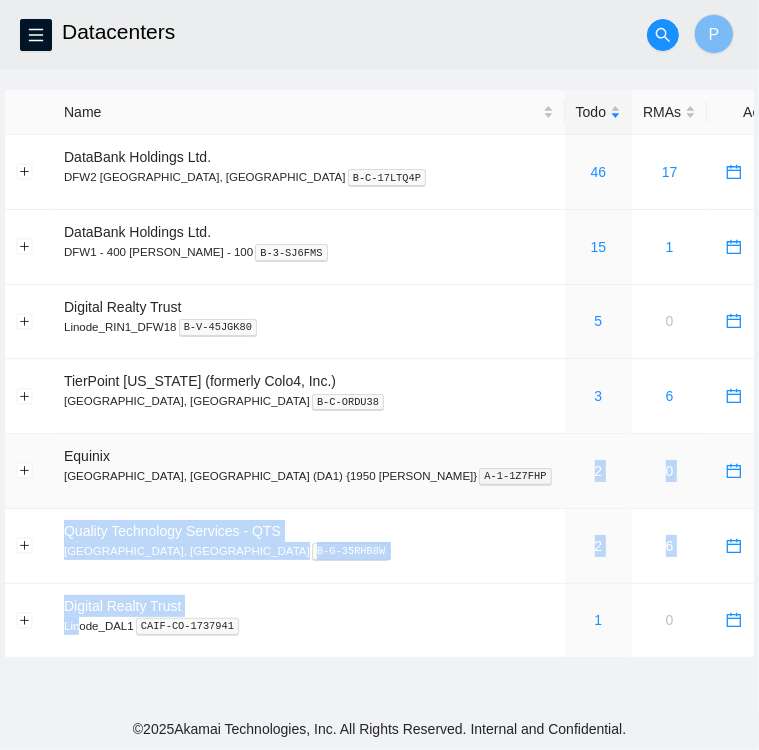 drag, startPoint x: 78, startPoint y: 641, endPoint x: 341, endPoint y: 497, distance: 299.8416 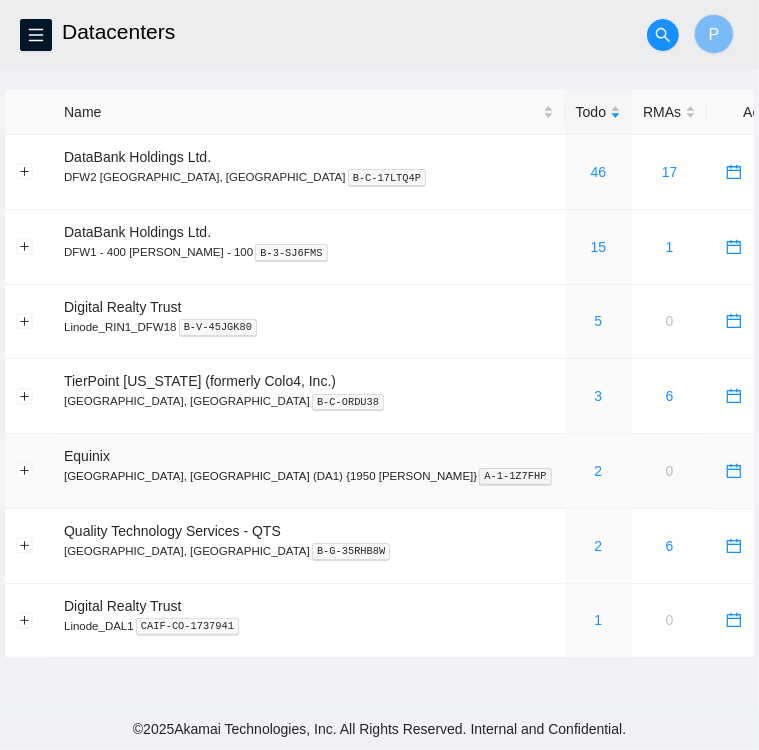 click on "Equinix [GEOGRAPHIC_DATA], [GEOGRAPHIC_DATA]  (DA1) {1950 [PERSON_NAME]} A-1-1Z7FHP" at bounding box center (309, 471) 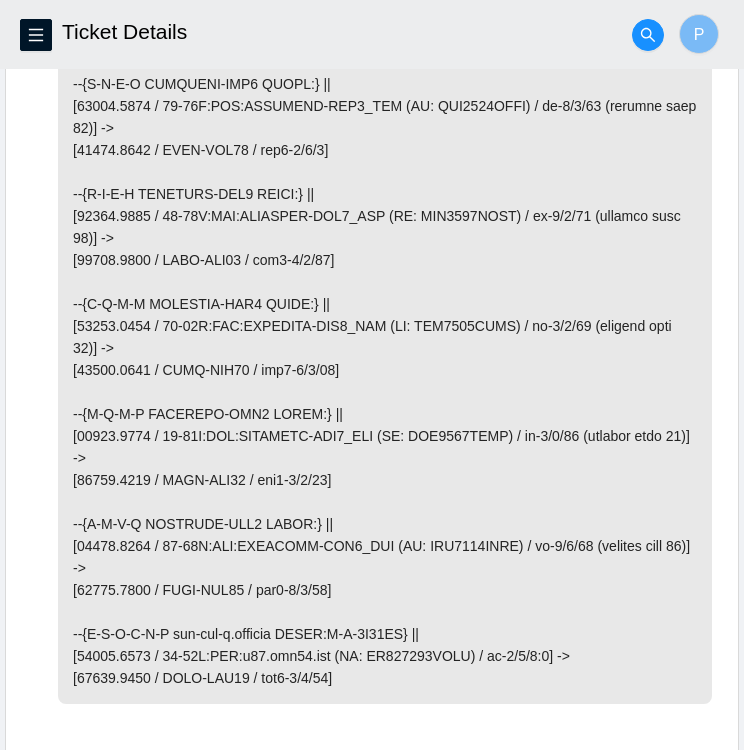 scroll, scrollTop: 1635, scrollLeft: 0, axis: vertical 